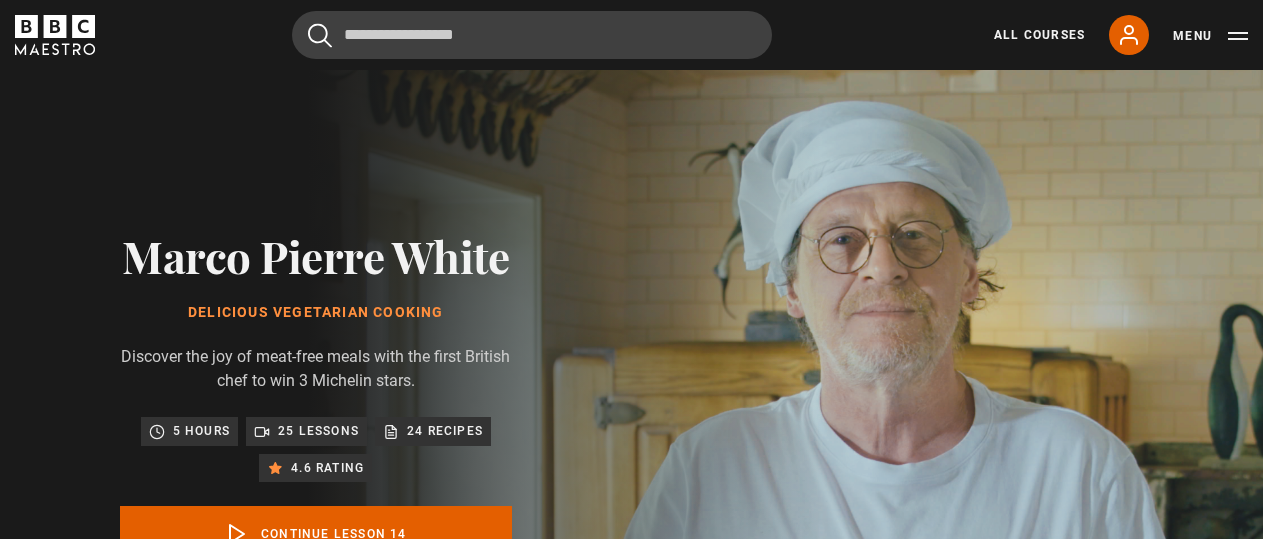 scroll, scrollTop: 965, scrollLeft: 0, axis: vertical 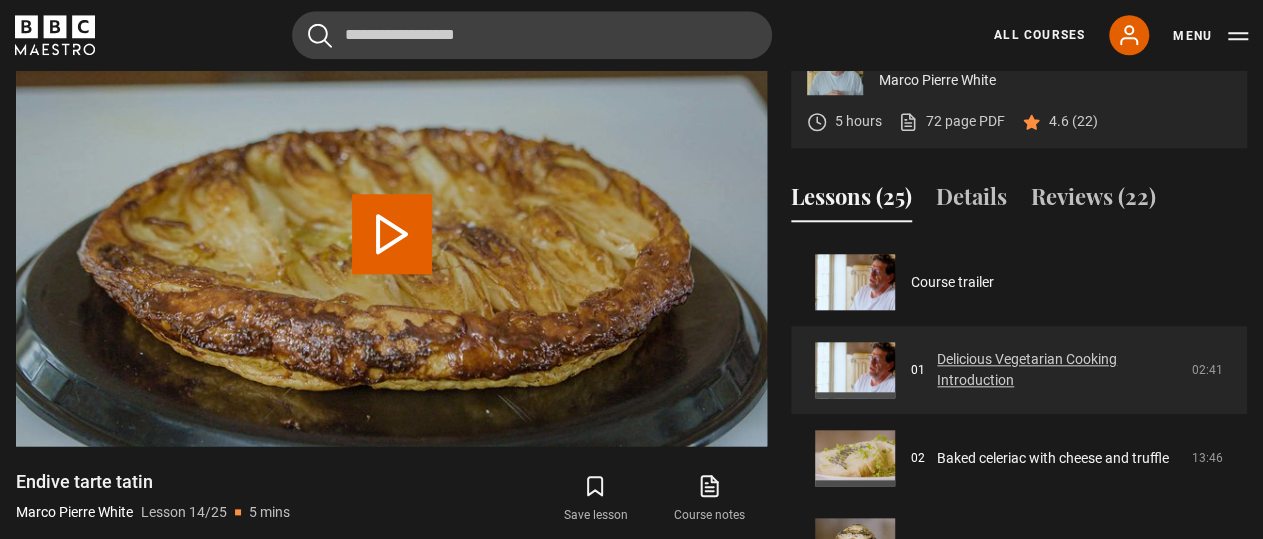 click on "Delicious Vegetarian Cooking Introduction" at bounding box center [1058, 370] 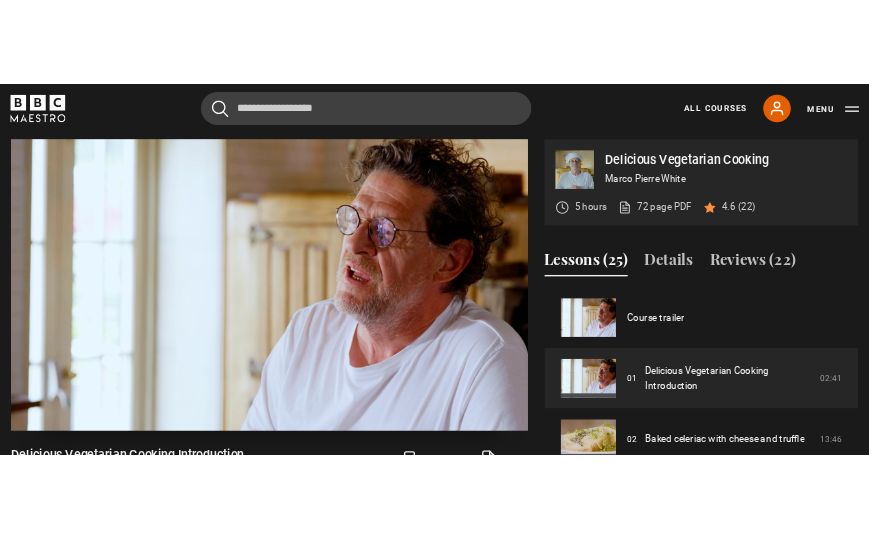 scroll, scrollTop: 549, scrollLeft: 0, axis: vertical 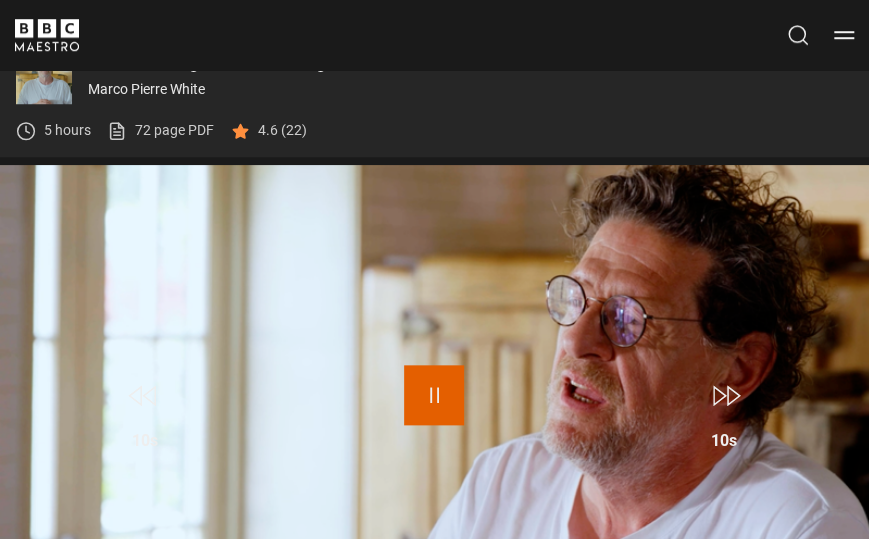click at bounding box center [434, 395] 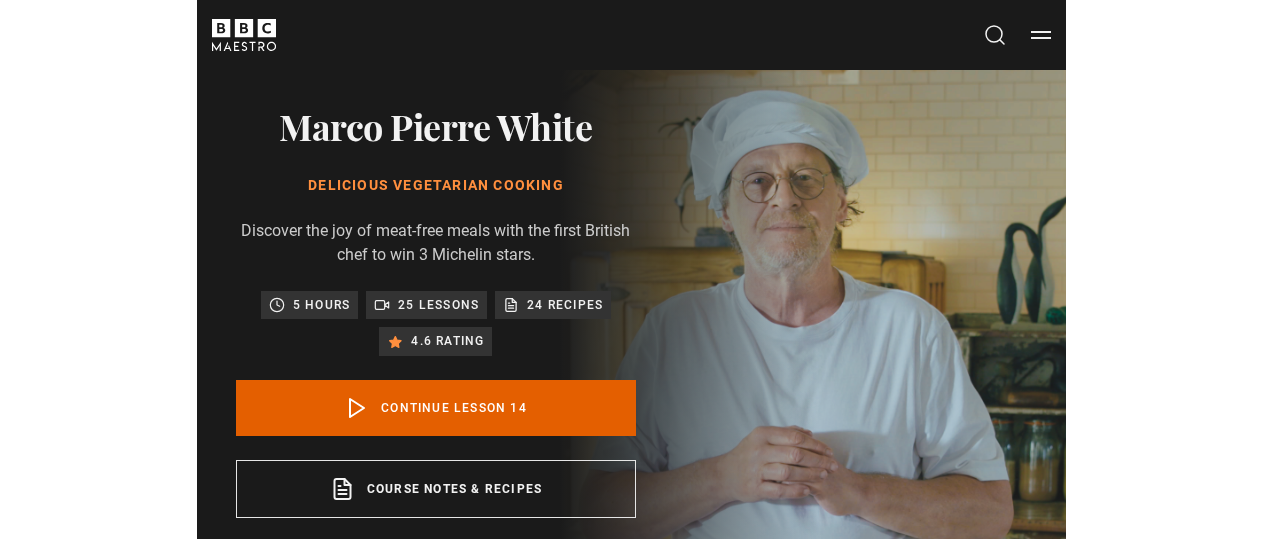 scroll, scrollTop: 0, scrollLeft: 0, axis: both 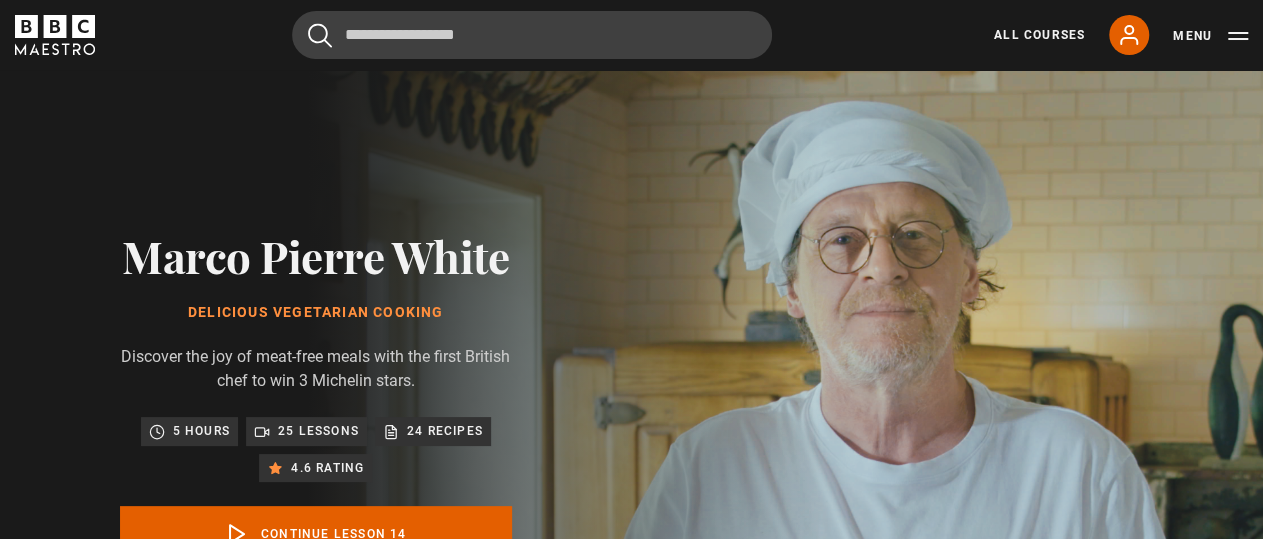 click 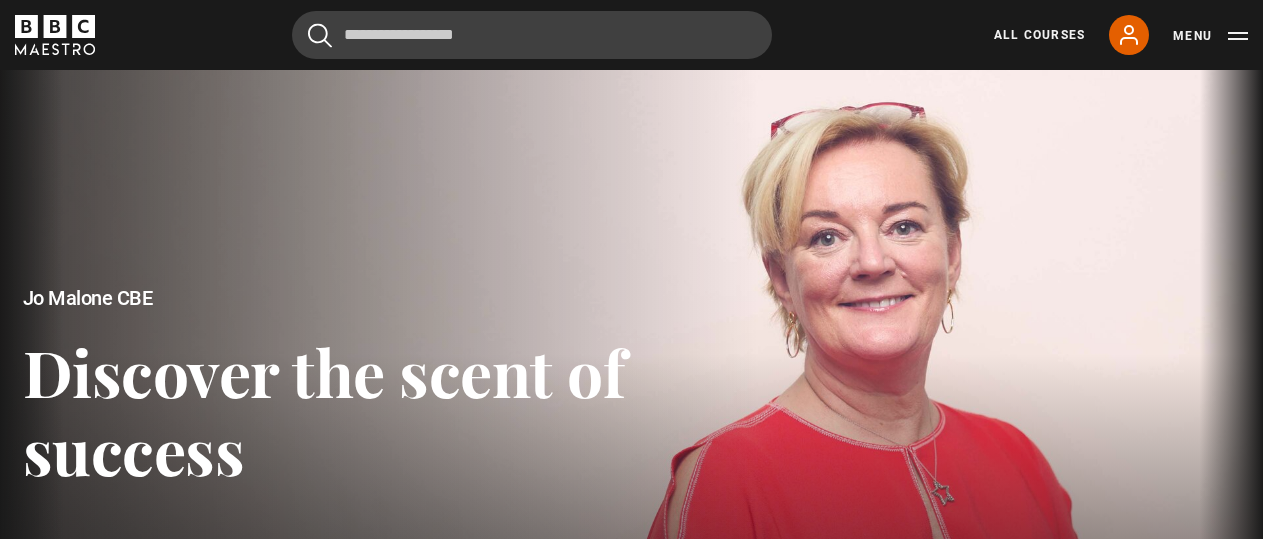 scroll, scrollTop: 0, scrollLeft: 0, axis: both 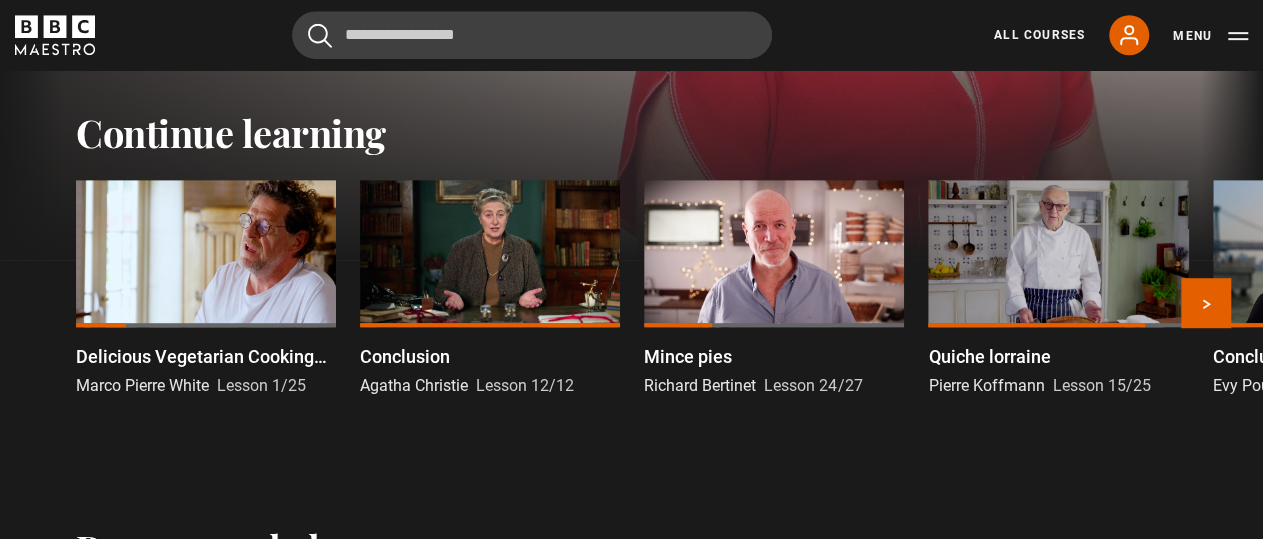 click at bounding box center (774, 253) 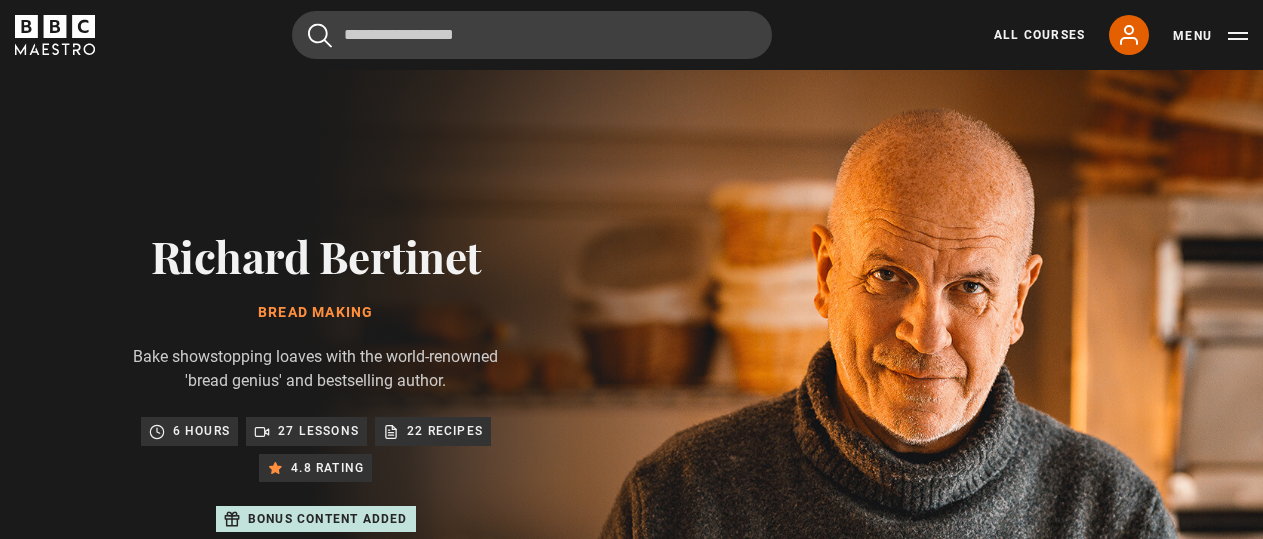 scroll, scrollTop: 884, scrollLeft: 0, axis: vertical 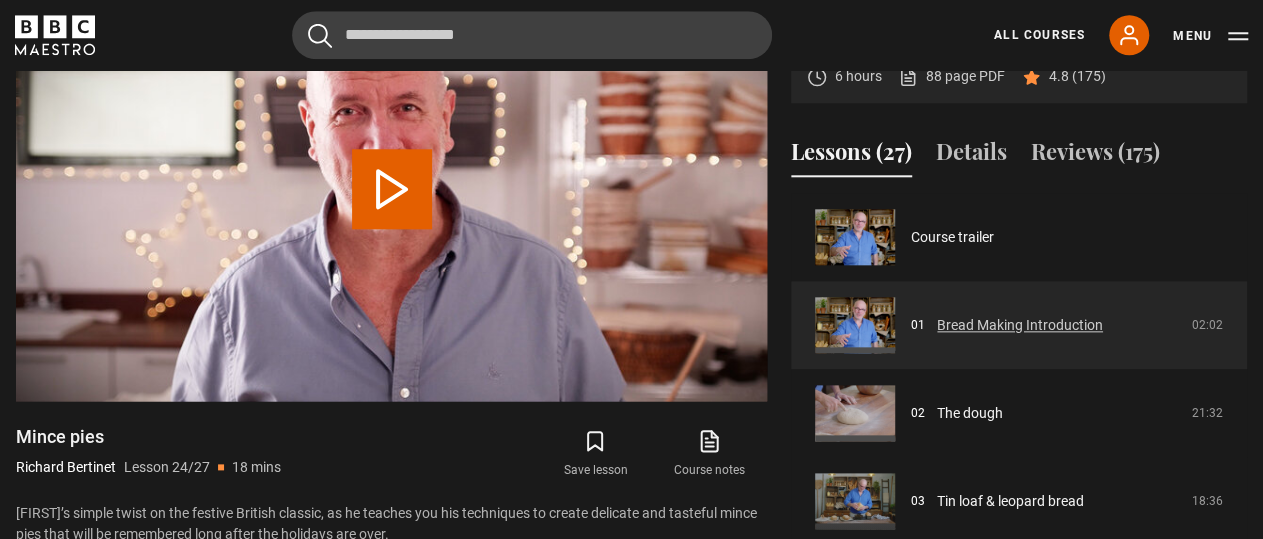click on "Bread Making Introduction" at bounding box center (1020, 325) 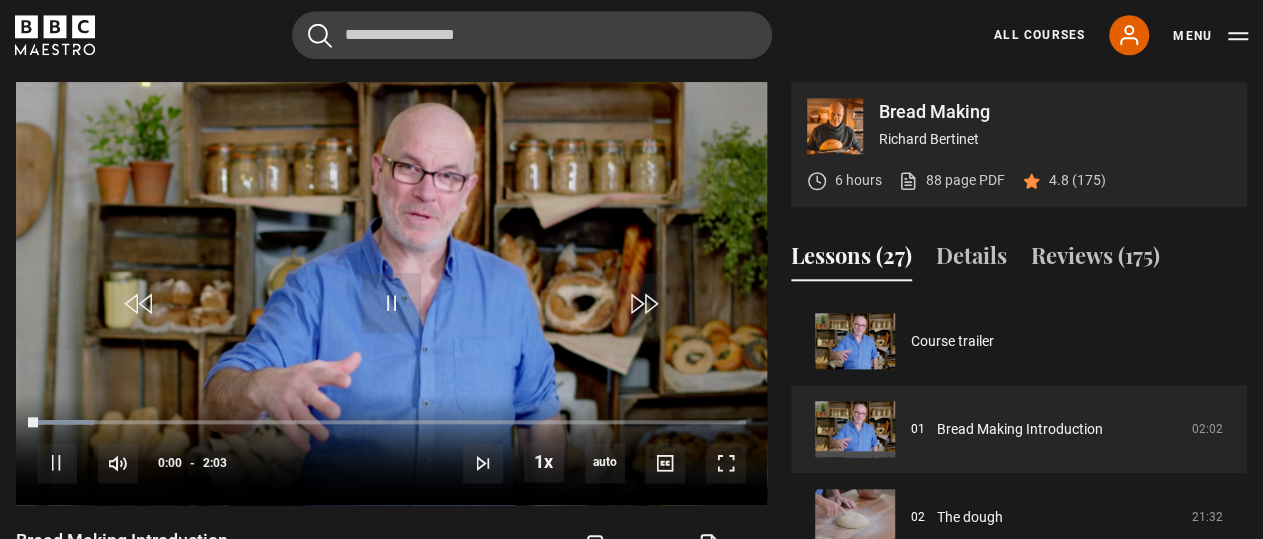 scroll, scrollTop: 884, scrollLeft: 0, axis: vertical 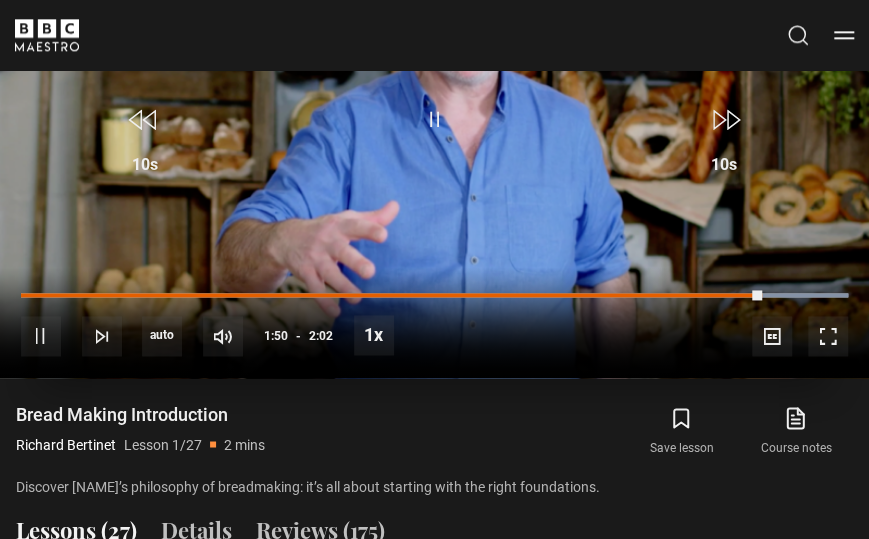 click at bounding box center [434, 119] 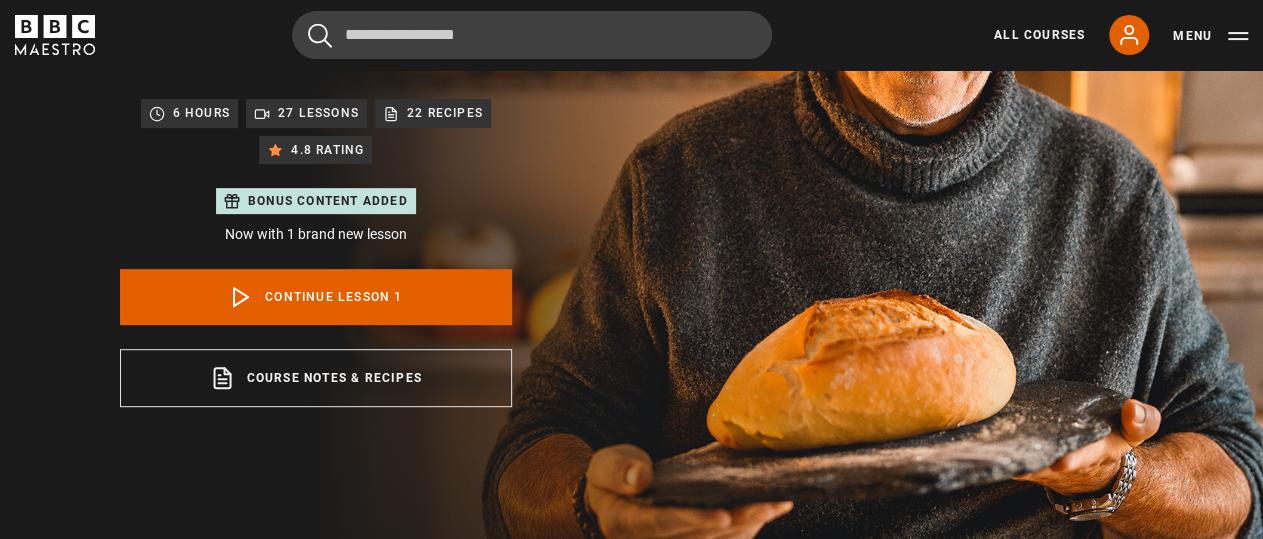 scroll, scrollTop: 416, scrollLeft: 0, axis: vertical 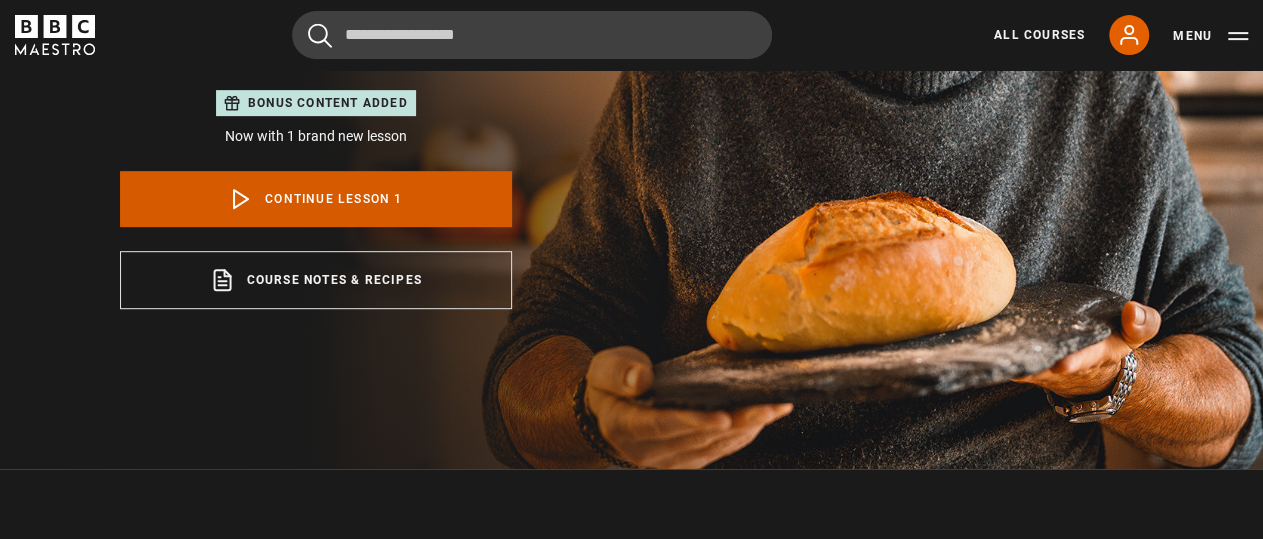 click on "Continue lesson 1" at bounding box center (316, 199) 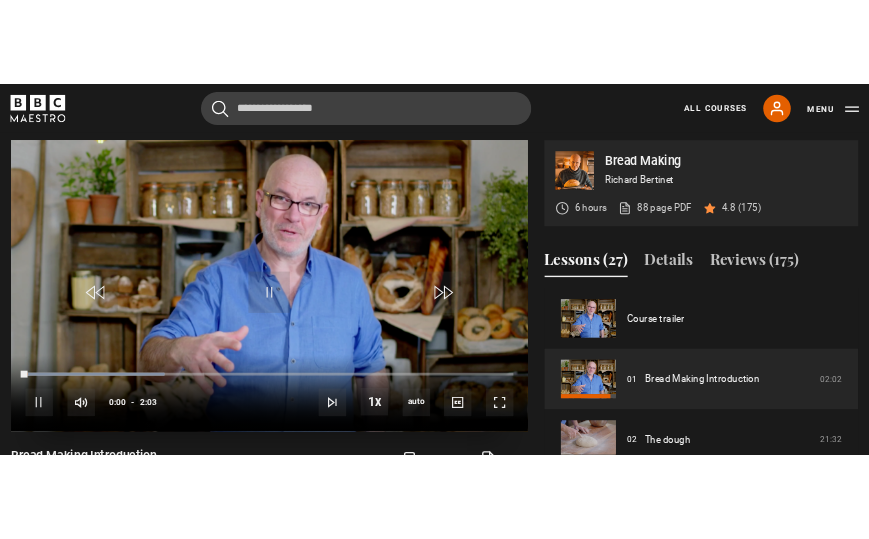 scroll, scrollTop: 884, scrollLeft: 0, axis: vertical 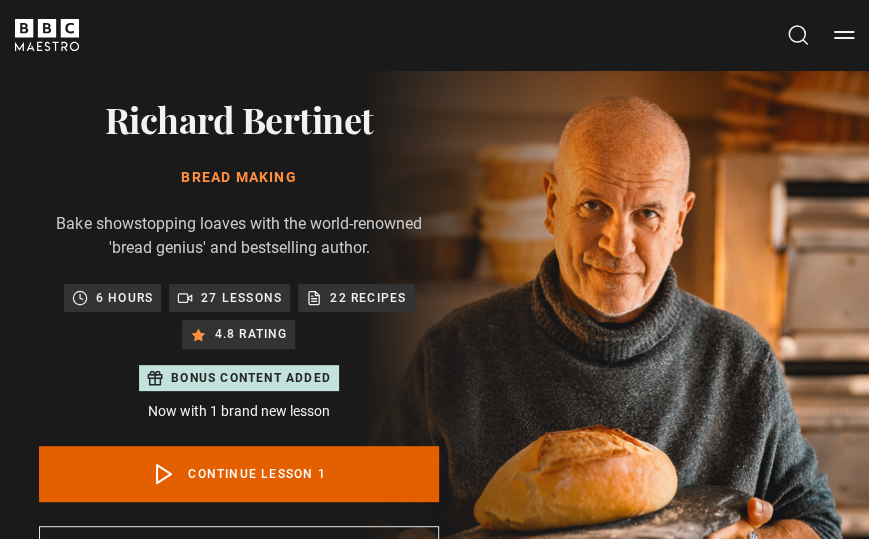 click at bounding box center [469, 339] 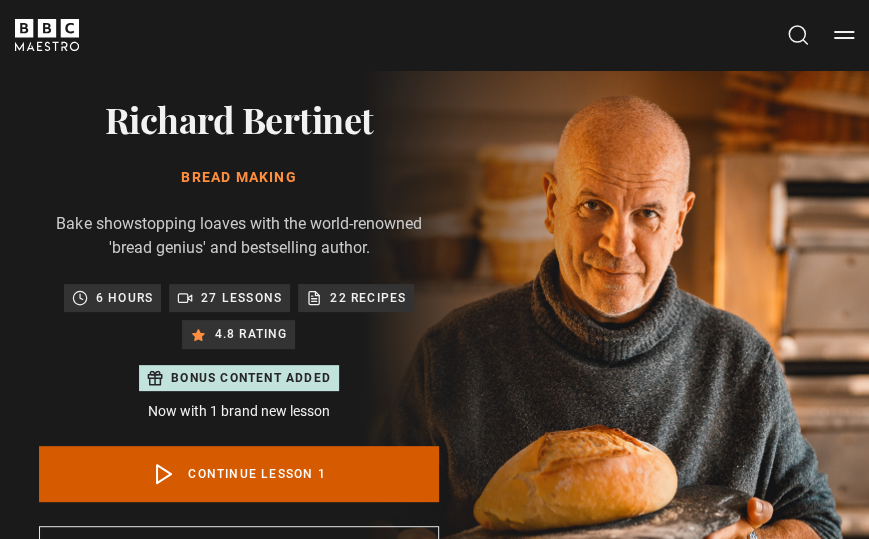 click on "Continue lesson 1" at bounding box center (239, 474) 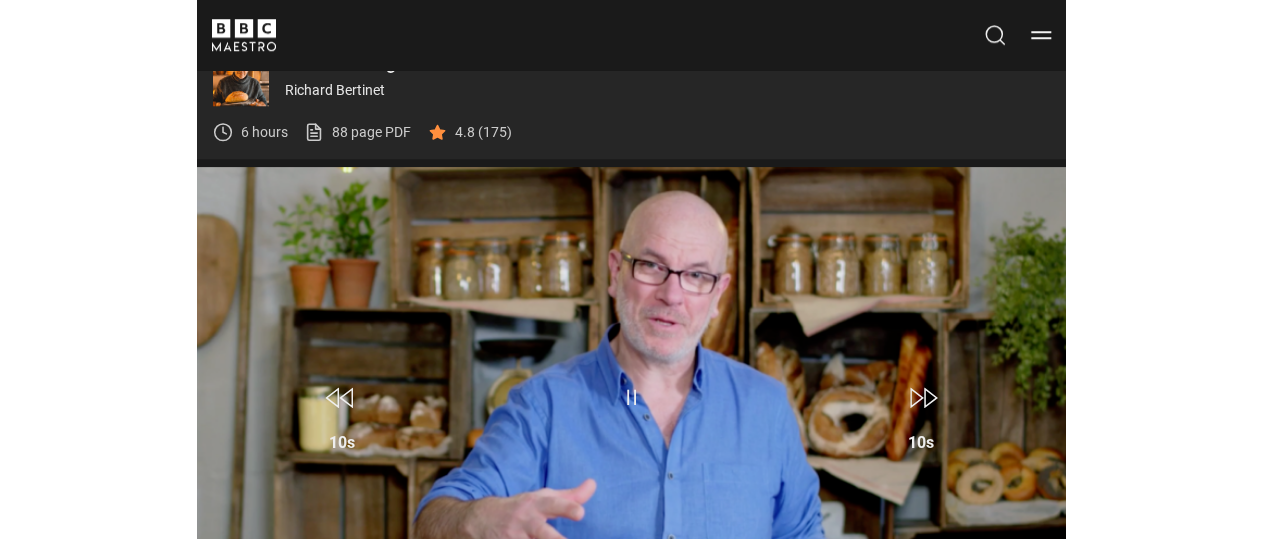scroll, scrollTop: 606, scrollLeft: 0, axis: vertical 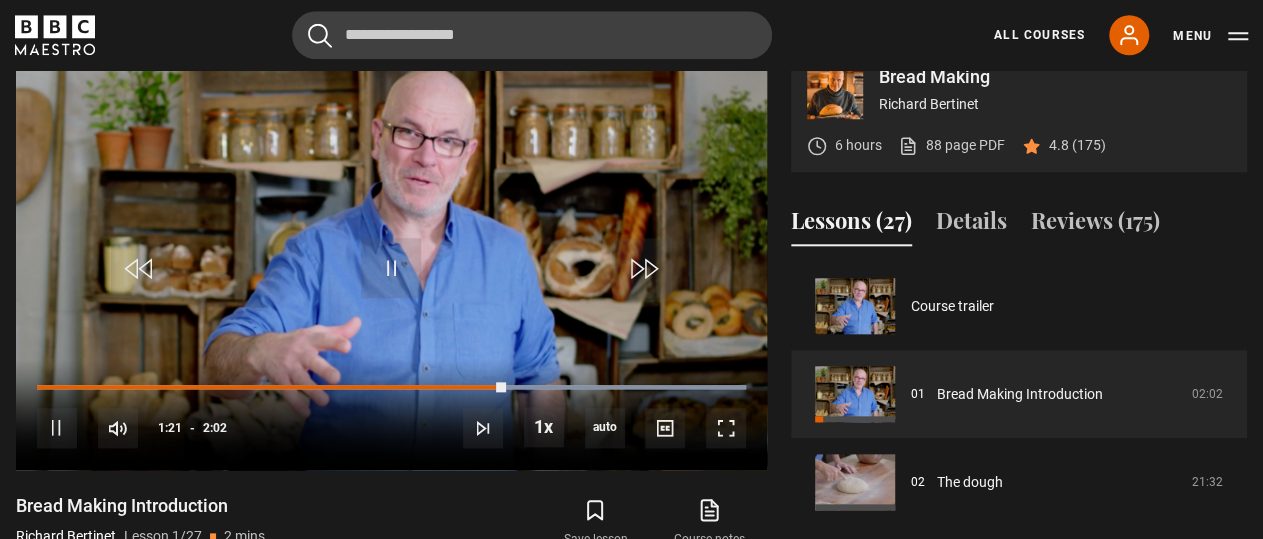click 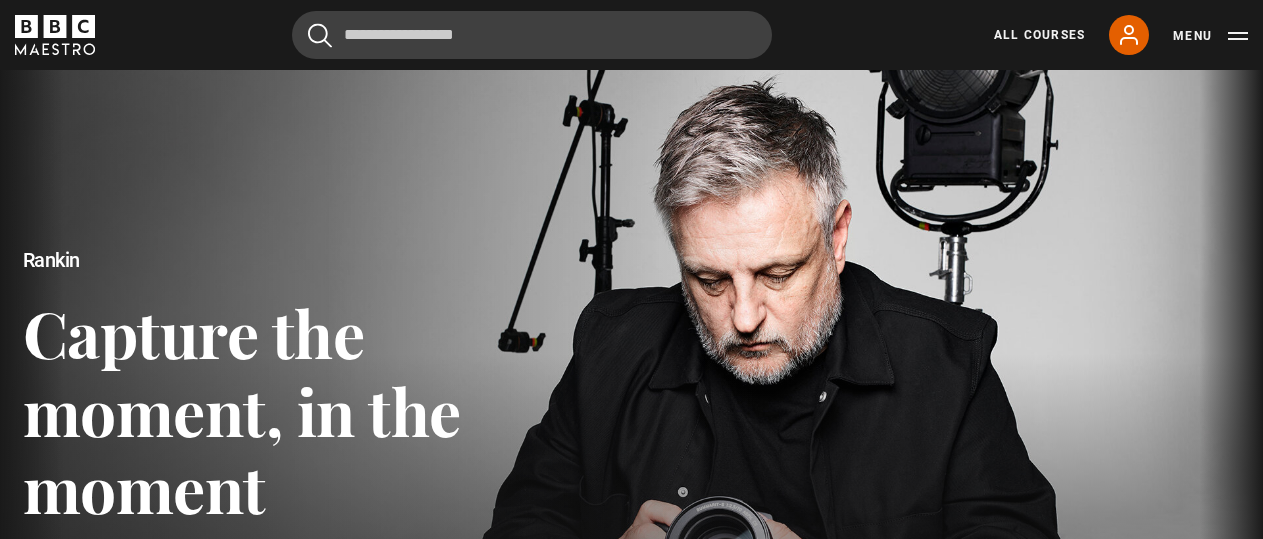 scroll, scrollTop: 520, scrollLeft: 0, axis: vertical 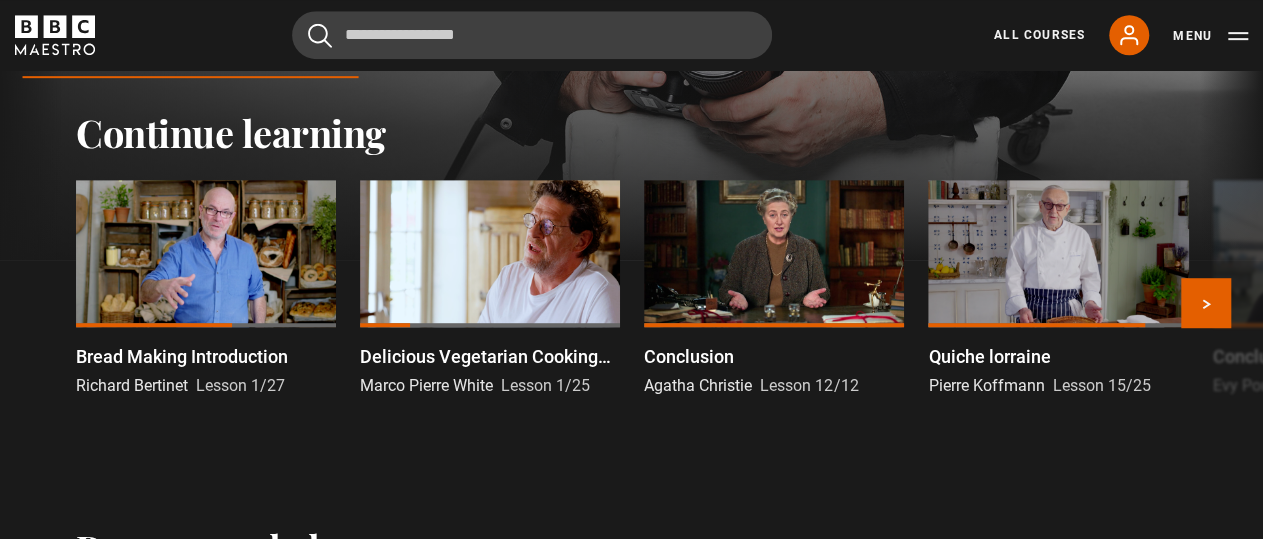 click at bounding box center (774, 253) 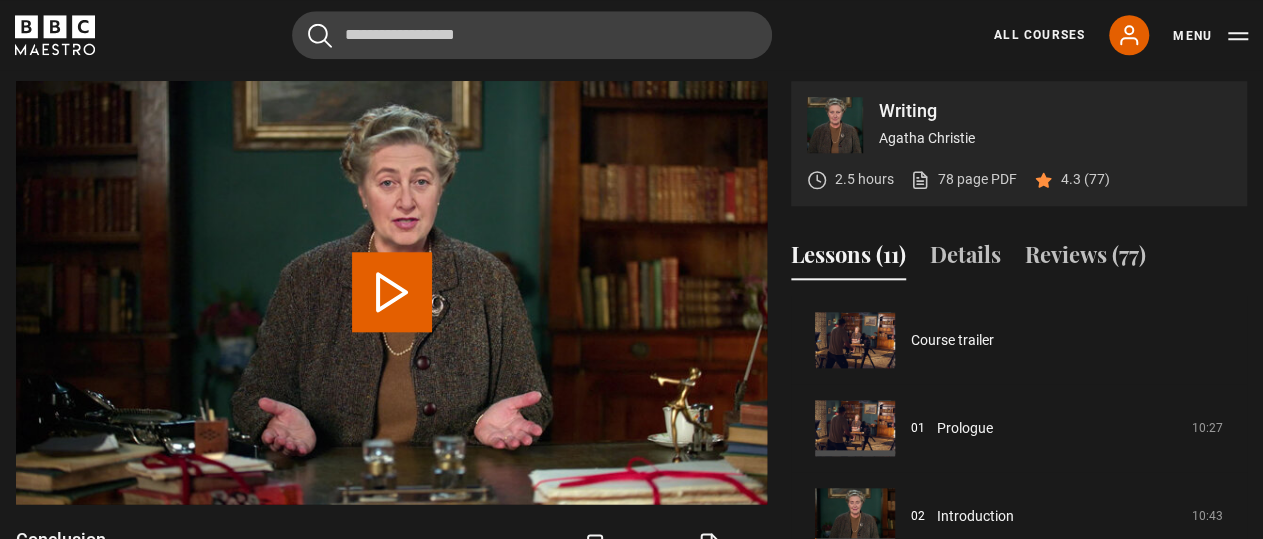 scroll, scrollTop: 900, scrollLeft: 0, axis: vertical 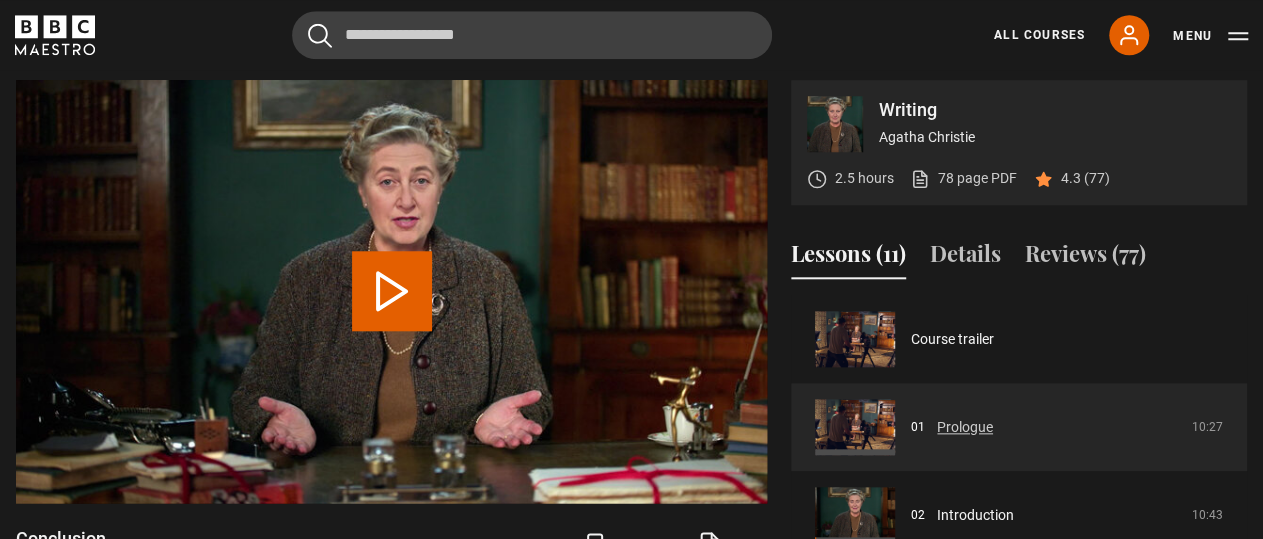 click on "Prologue" at bounding box center [965, 427] 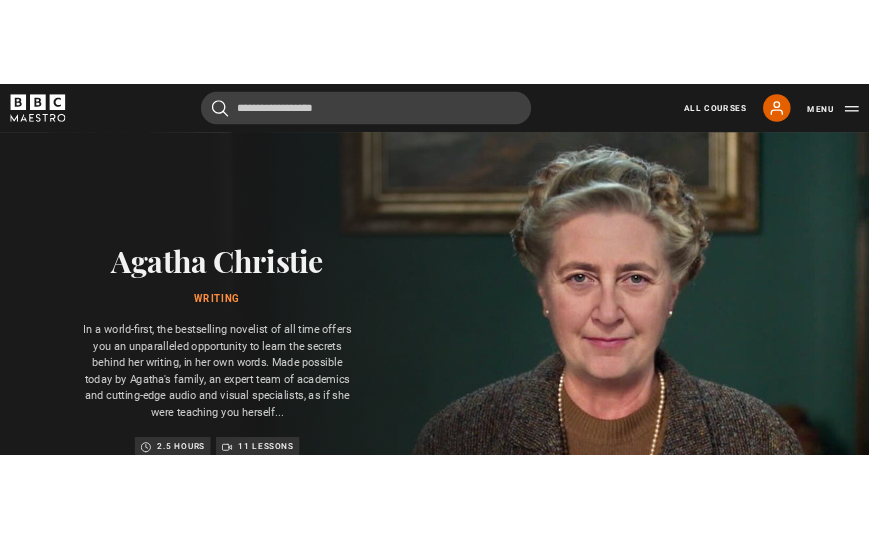 scroll, scrollTop: 900, scrollLeft: 0, axis: vertical 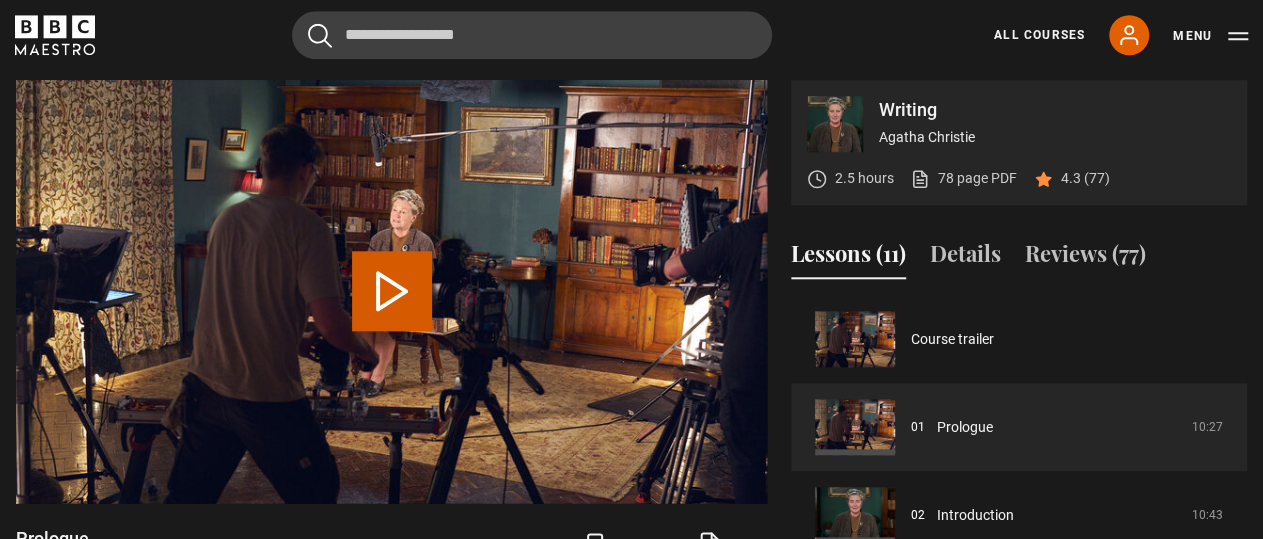 click on "Play Lesson Prologue" at bounding box center (392, 291) 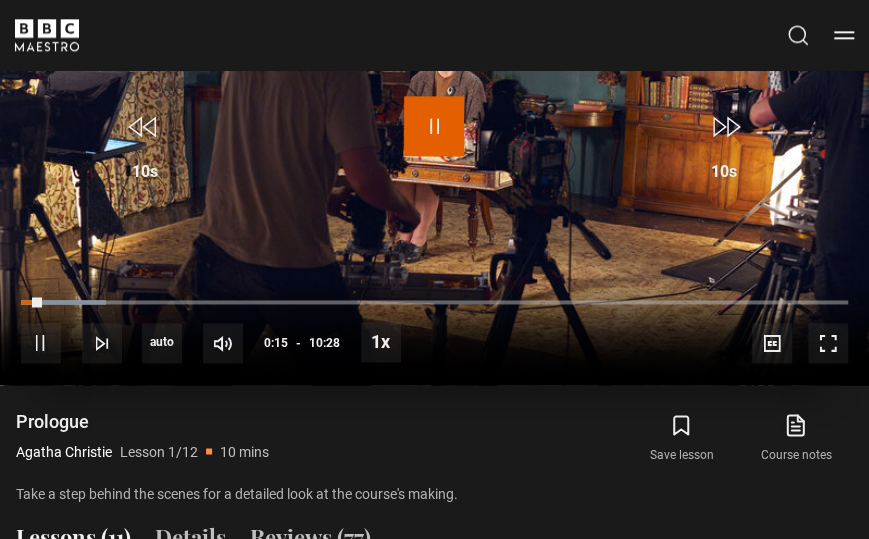 click at bounding box center [434, 126] 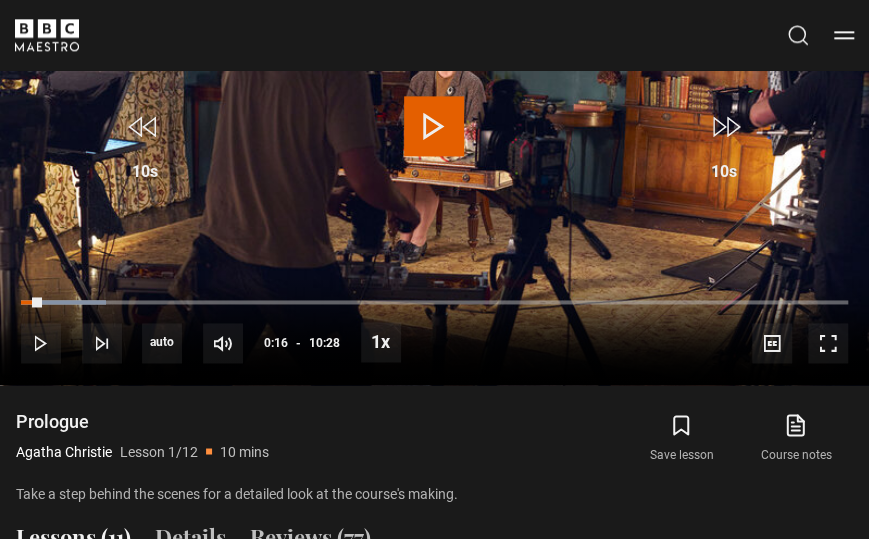 click 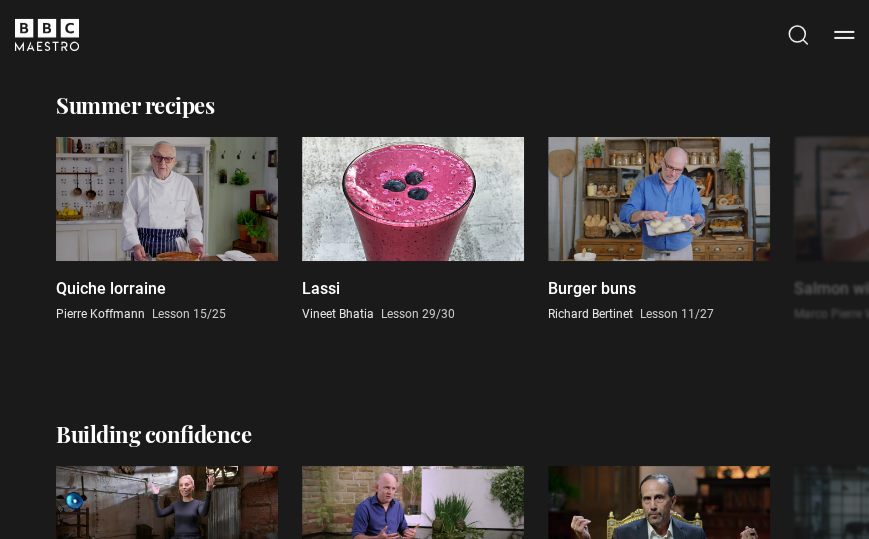 scroll, scrollTop: 2392, scrollLeft: 0, axis: vertical 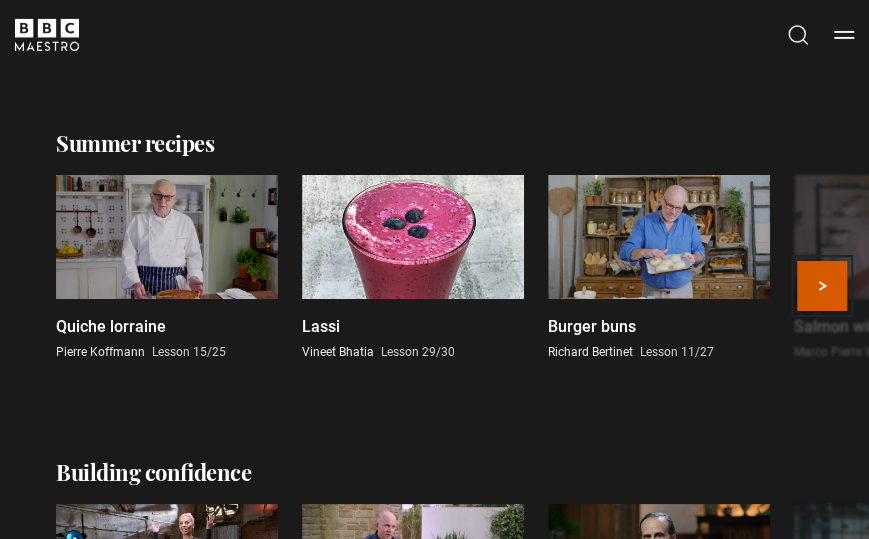 click on "Next" at bounding box center (822, 286) 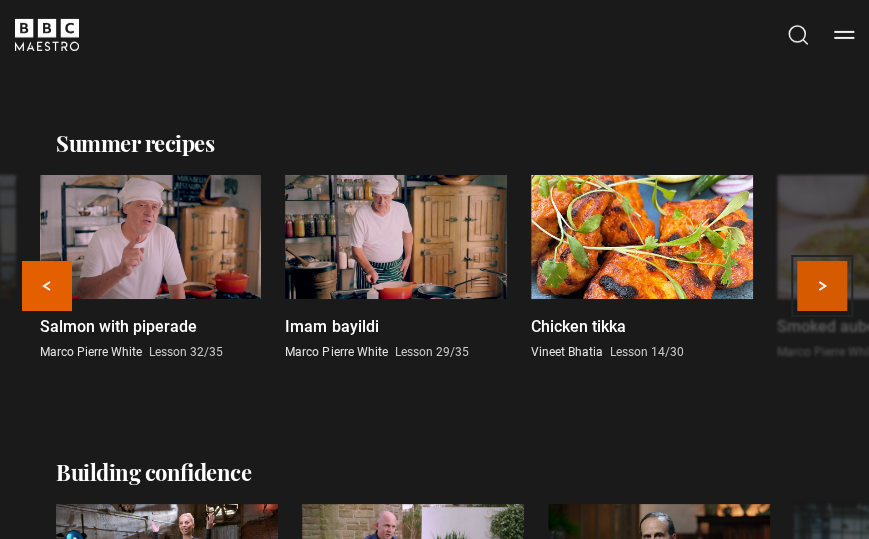 click on "Next" at bounding box center (822, 286) 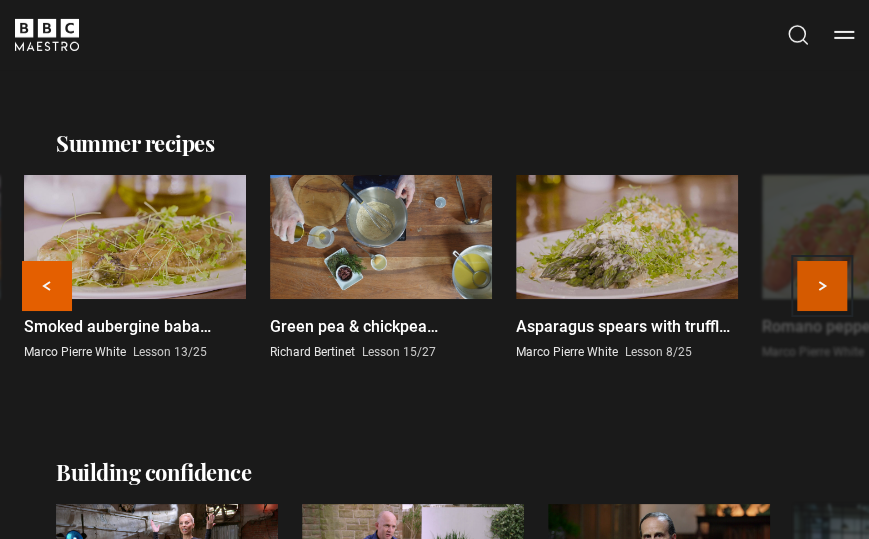 click on "Next" at bounding box center [822, 286] 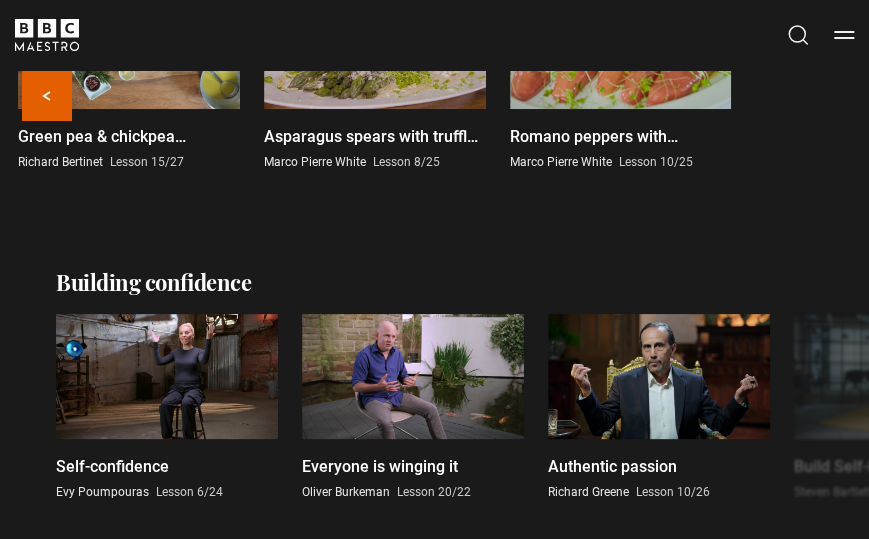 scroll, scrollTop: 2704, scrollLeft: 0, axis: vertical 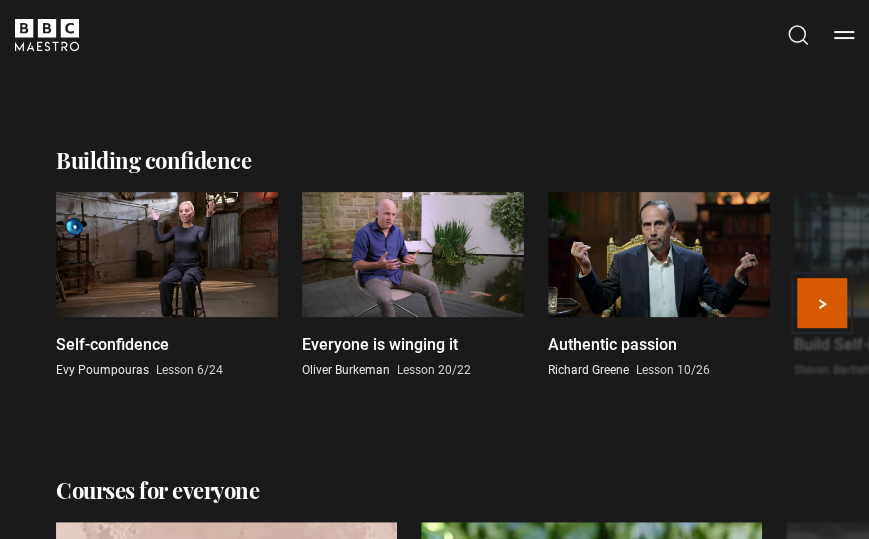 click on "Next" at bounding box center (822, 303) 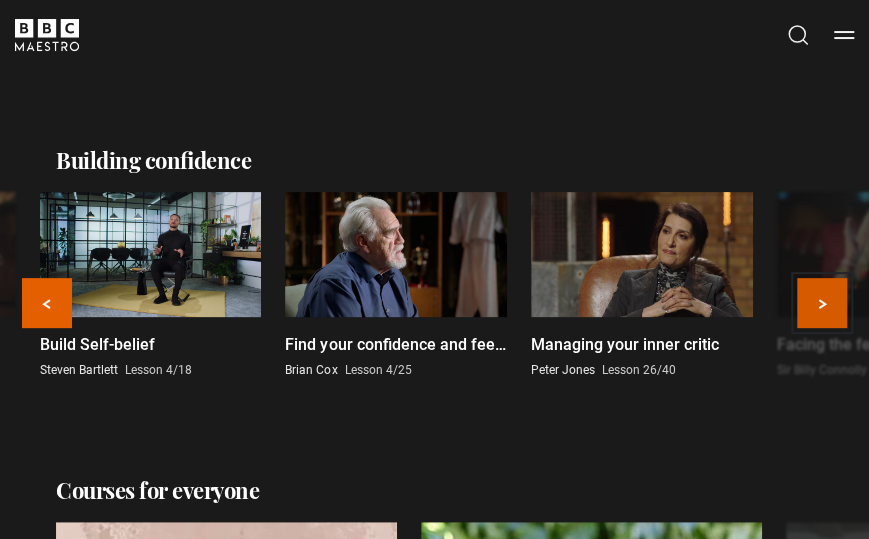 click on "Next" at bounding box center [822, 303] 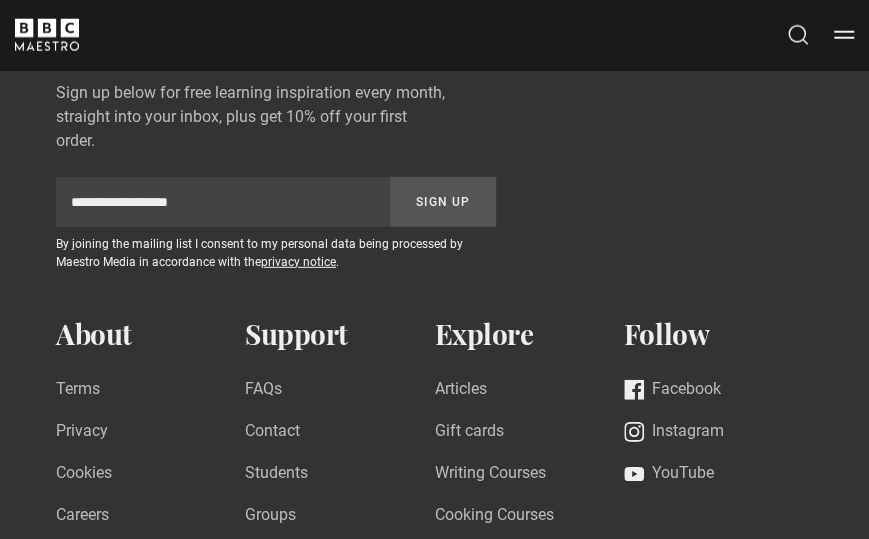 scroll, scrollTop: 4479, scrollLeft: 0, axis: vertical 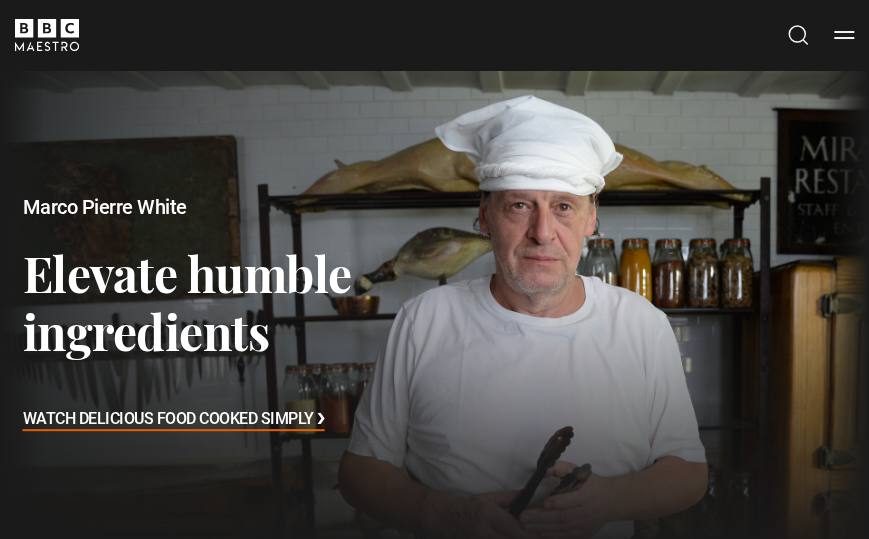 click 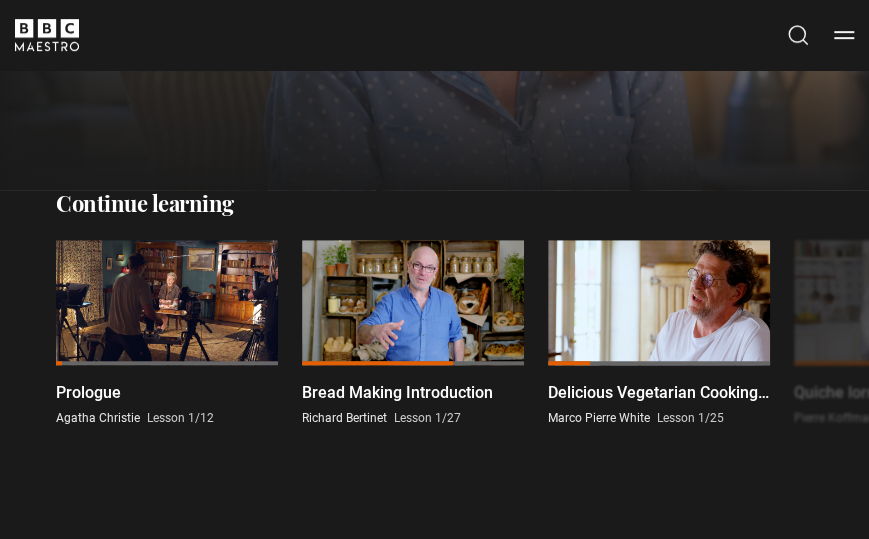 scroll, scrollTop: 416, scrollLeft: 0, axis: vertical 